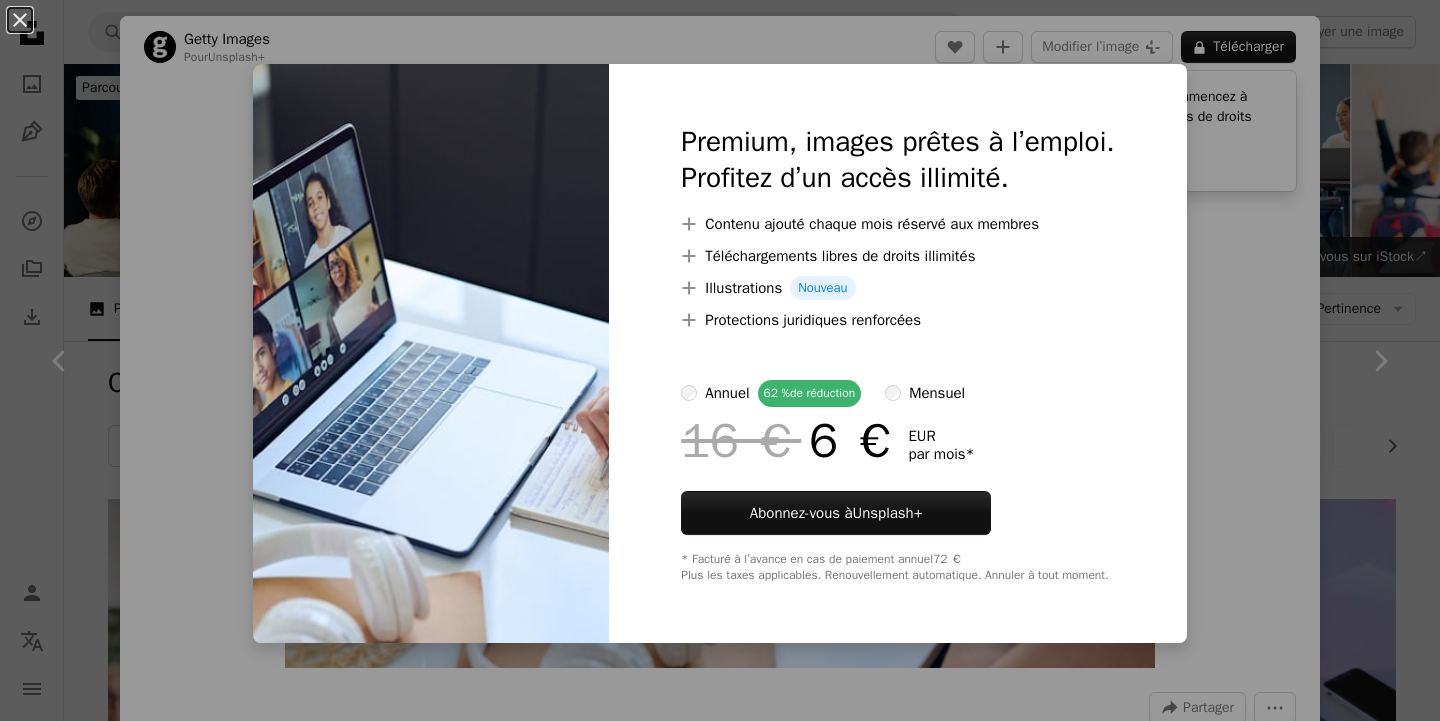 scroll, scrollTop: 1017, scrollLeft: 0, axis: vertical 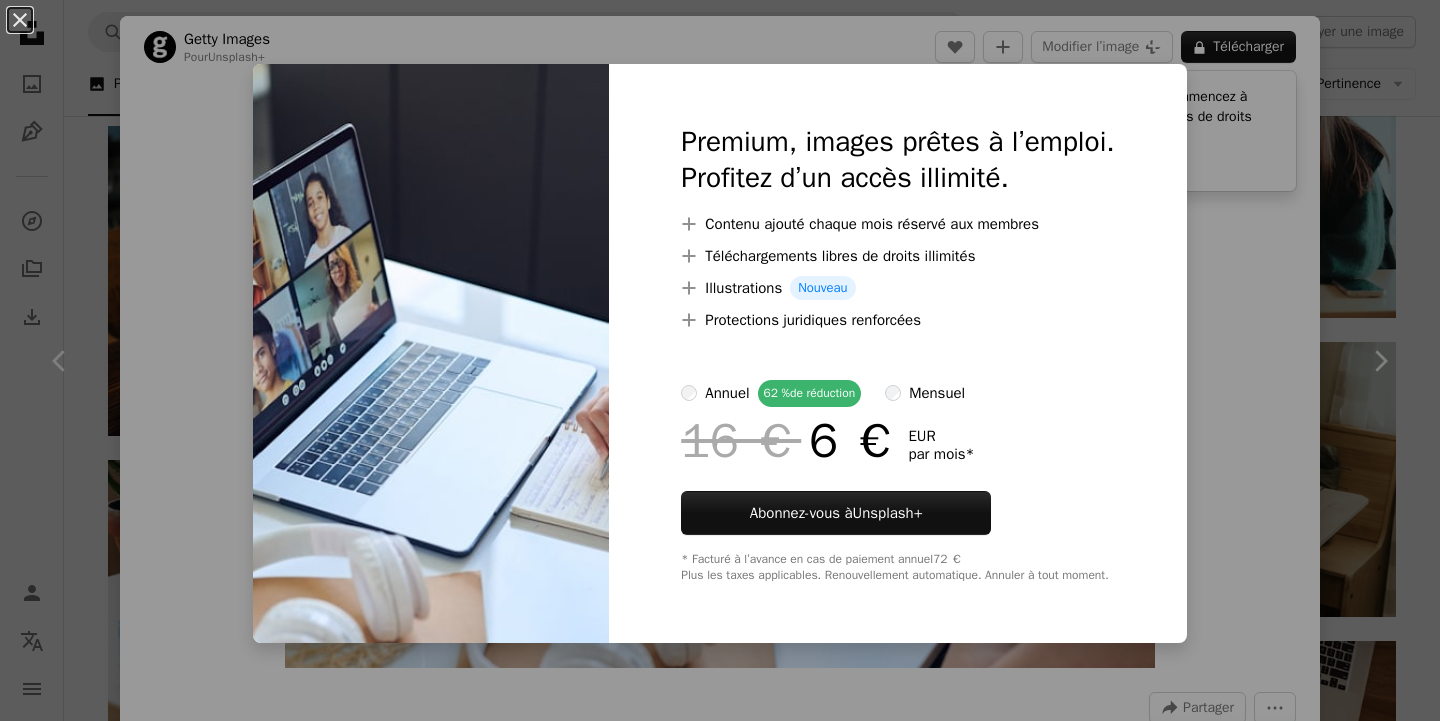 click on "An X shape Premium, images prêtes à l’emploi. Profitez d’un accès illimité. A plus sign Contenu ajouté chaque mois réservé aux membres A plus sign Téléchargements libres de droits illimités A plus sign Illustrations  Nouveau A plus sign Protections juridiques renforcées annuel 62 %  de réduction mensuel 16 €   6 € EUR par mois * Abonnez-vous à  Unsplash+ * Facturé à l’avance en cas de paiement annuel  72 € Plus les taxes applicables. Renouvellement automatique. Annuler à tout moment." at bounding box center (720, 360) 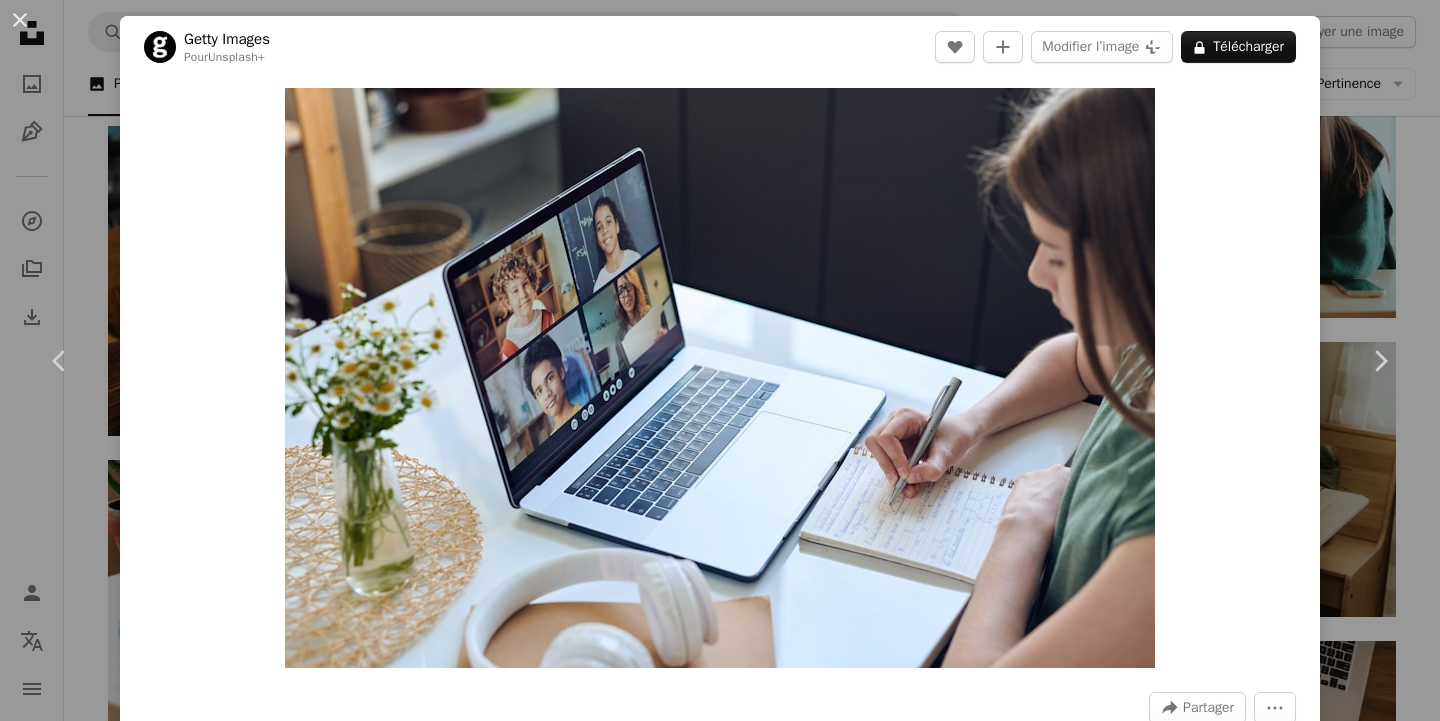 click on "An X shape Chevron left Chevron right Getty Images Pour  Unsplash+ A heart A plus sign Modifier l’image   Plus sign for Unsplash+ A lock   Télécharger Zoom in A forward-right arrow Partager More Actions Calendar outlined Publiée le  3 mai 2023 Safety Contenu cédé sous  Licence Unsplash+ gens ordinateur ordinateur portable adulte photographie beauté femme étudiant table Russie planification créativité moderne Appel vidéo jeune adulte assis visioconférence Quarantaine Fonds d’écran HD De cette série Plus sign for Unsplash+ Plus sign for Unsplash+ Images associées Plus sign for Unsplash+ A heart A plus sign Getty Images Pour  Unsplash+ A lock   Télécharger Plus sign for Unsplash+ A heart A plus sign Getty Images Pour  Unsplash+ A lock   Télécharger Plus sign for Unsplash+ A heart A plus sign Getty Images Pour  Unsplash+ A lock   Télécharger Plus sign for Unsplash+ A heart A plus sign Getty Images Pour  Unsplash+ A lock   Télécharger Plus sign for Unsplash+ A heart A plus sign Pour" at bounding box center (720, 360) 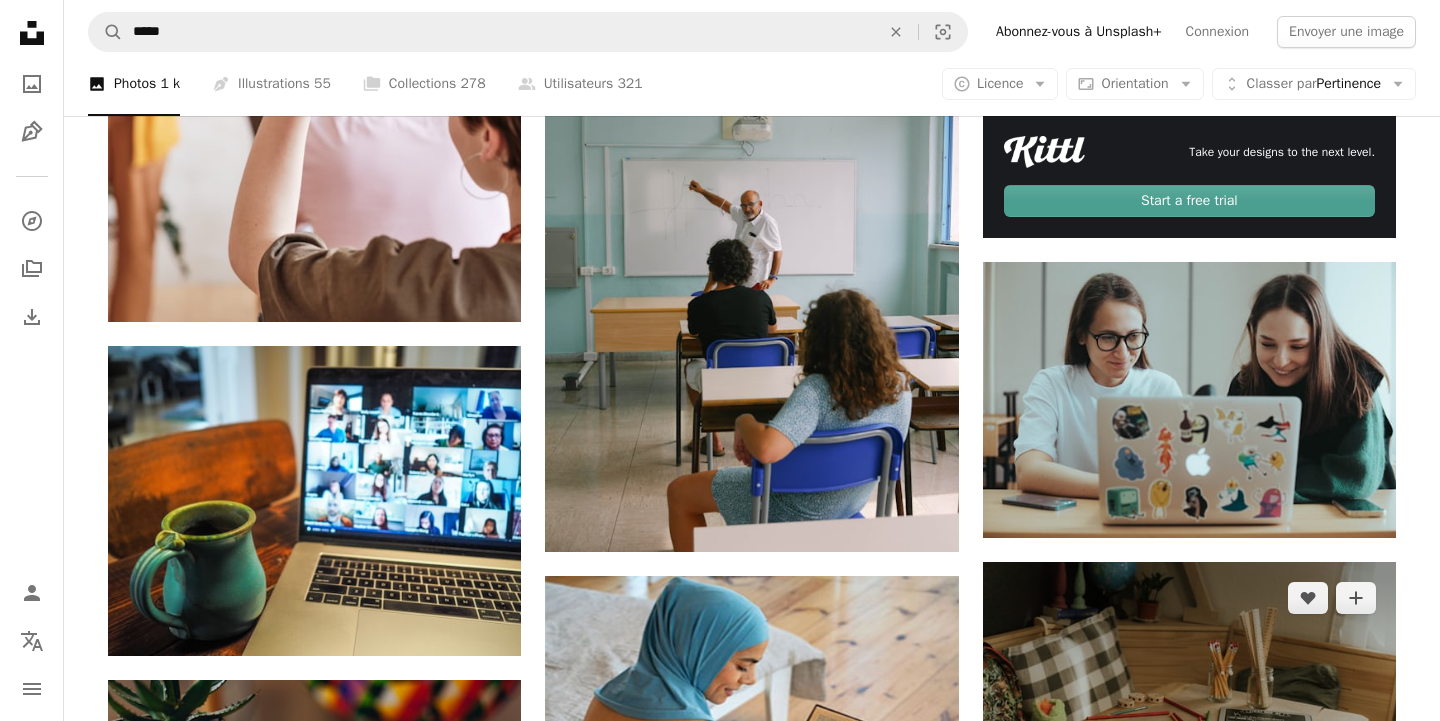 scroll, scrollTop: 793, scrollLeft: 0, axis: vertical 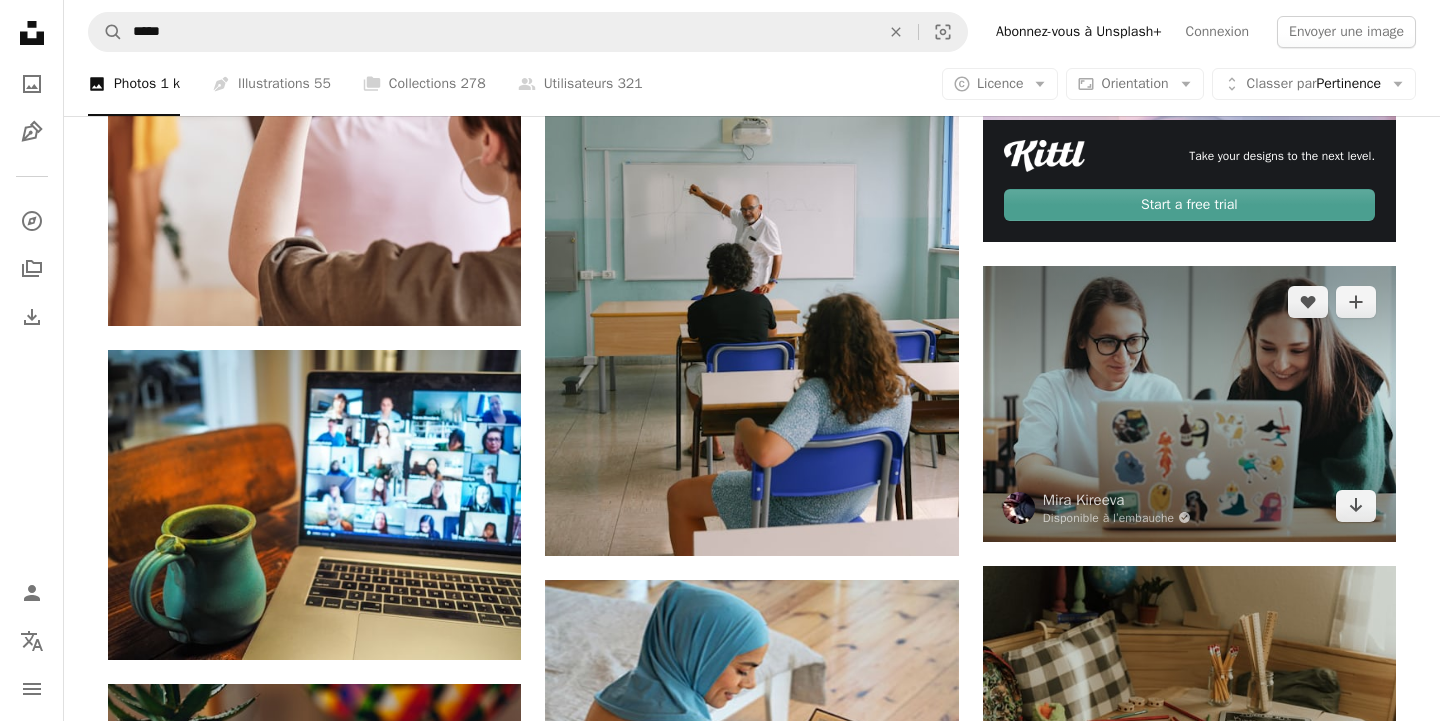click at bounding box center [1189, 403] 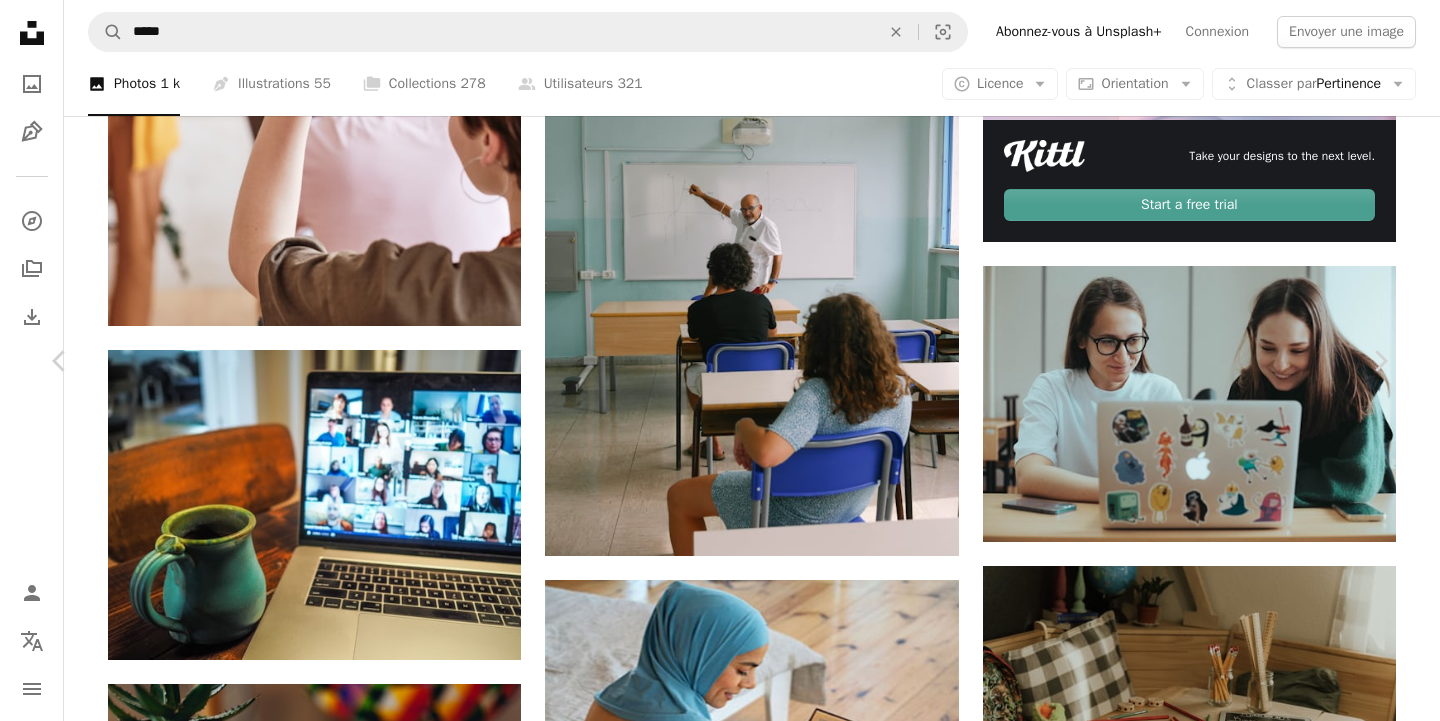 click on "An X shape Chevron left Chevron right [NAME] Disponible à l’embauche A checkmark inside of a circle A heart A plus sign Modifier l’image   Plus sign for Unsplash+ Télécharger gratuitement Chevron down Zoom in Vues 409 366 Téléchargements 4 782 Présentée dans Photos A forward-right arrow Partager Info icon Infos More Actions Calendar outlined Publiée le  14 avril 2022 Safety Utilisation gratuite sous la  Licence Unsplash université étudiants Classes femme portrait fille humain gens ordinateur photo visage Téléphone gris femelle photographie lecture téléphone mobile électronique adolescent téléphone portable Images gratuites Parcourez des images premium sur iStock  |  - 20 % avec le code UNSPLASH20 Rendez-vous sur iStock  ↗ Images associées A heart A plus sign [NAME] Arrow pointing down Plus sign for Unsplash+ A heart A plus sign [NAME] Pour  Unsplash+ A lock   Télécharger Plus sign for Unsplash+ A heart A plus sign [NAME] Pour  Unsplash+ A lock   A heart" at bounding box center [720, 4329] 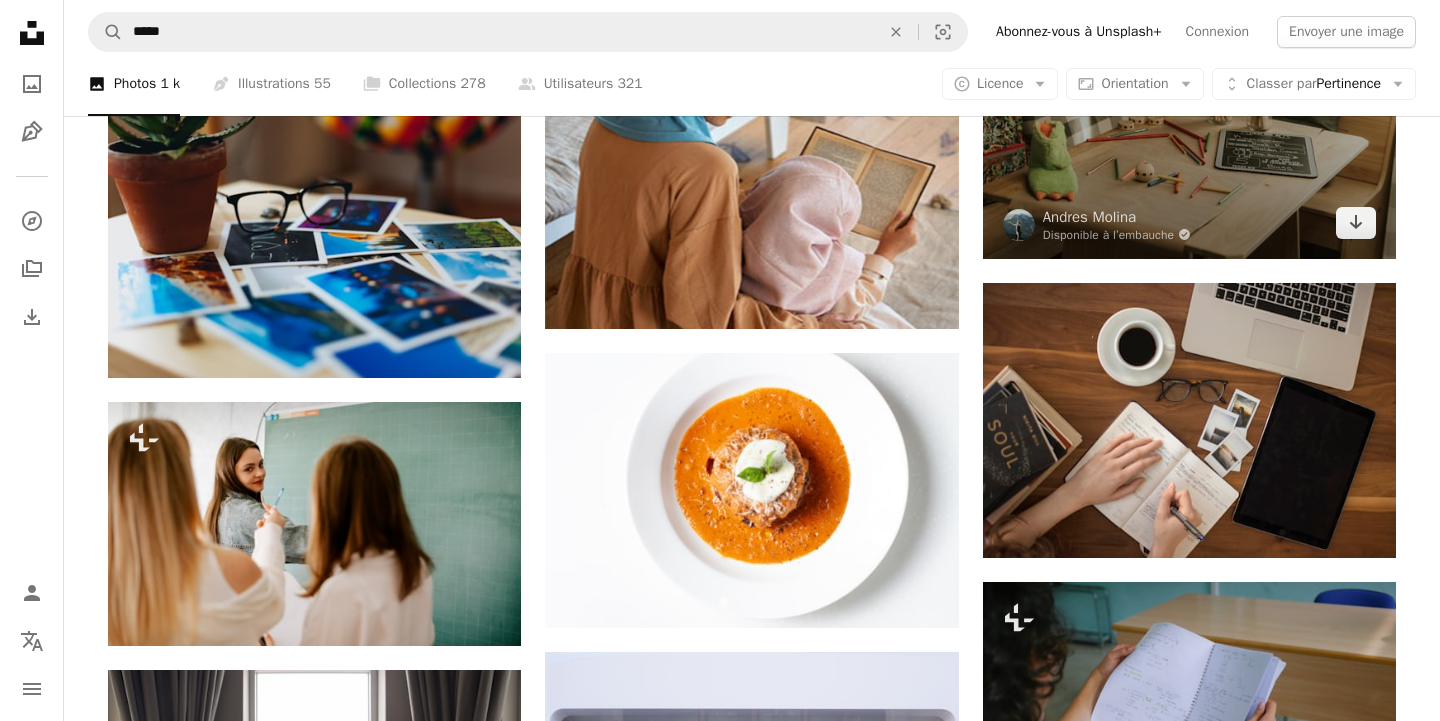 scroll, scrollTop: 1382, scrollLeft: 0, axis: vertical 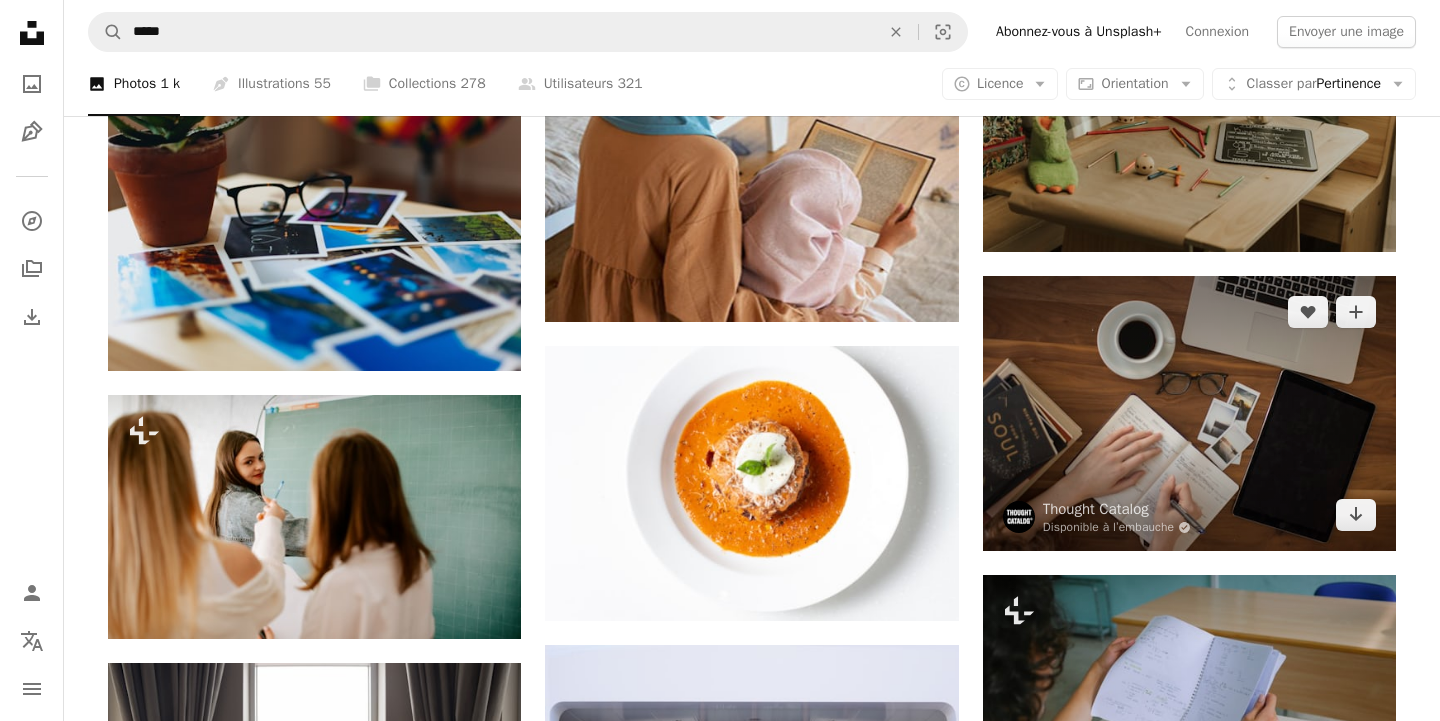 click at bounding box center (1189, 413) 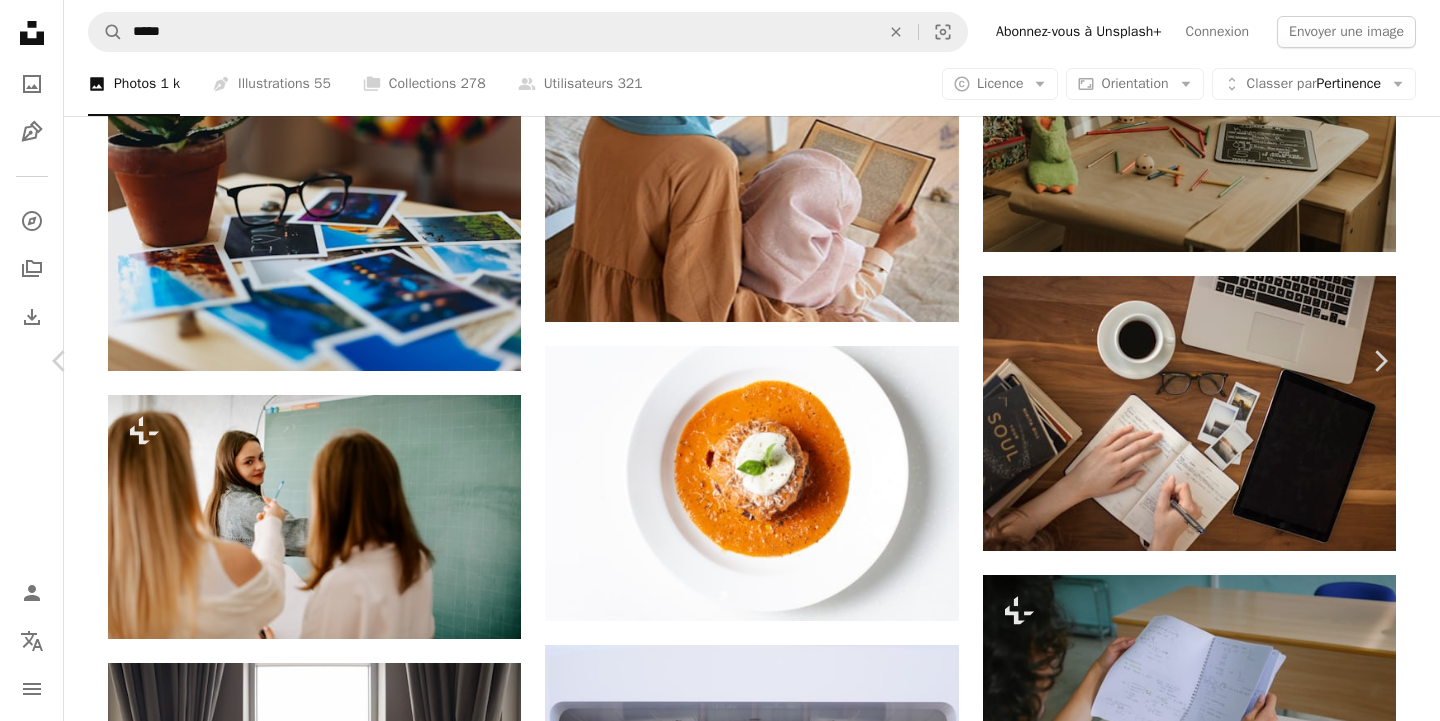 click on "Chevron down" 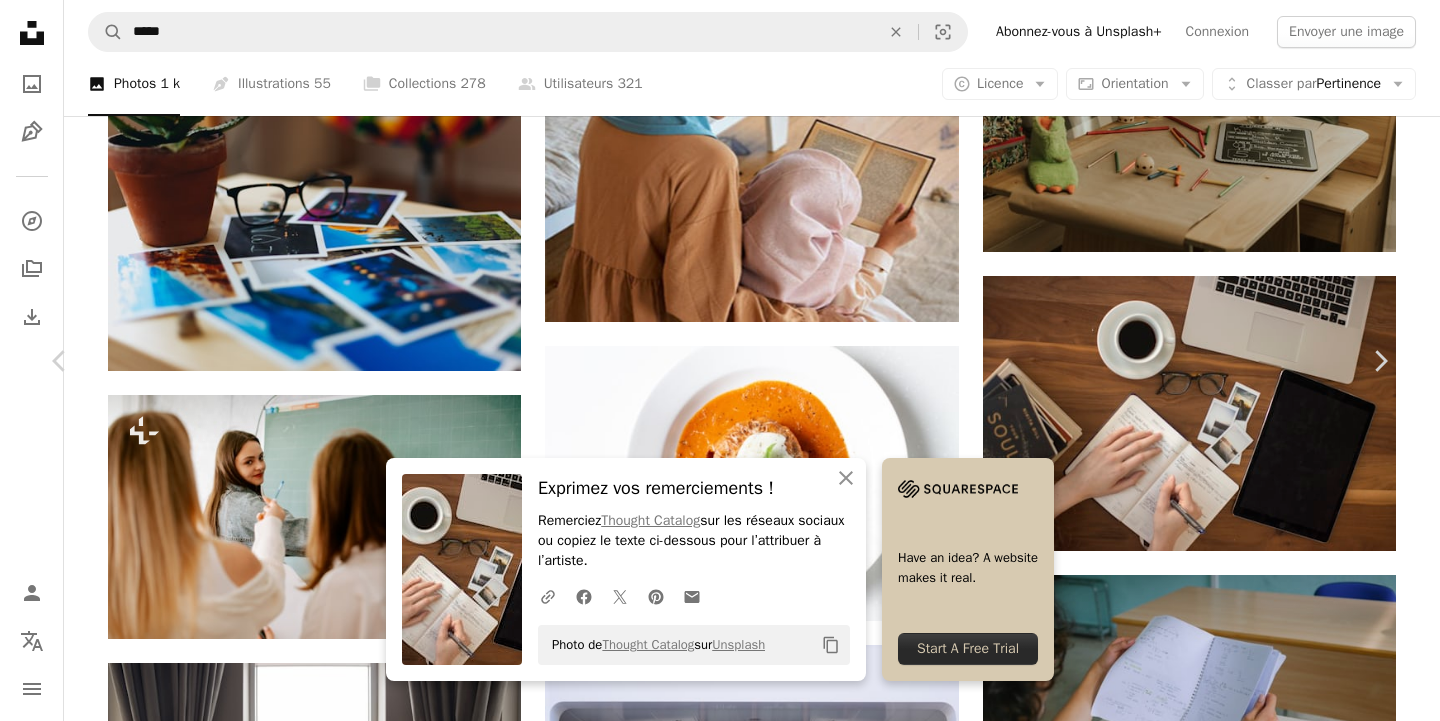 click on "An X shape Chevron left Chevron right An X shape Fermer Exprimez vos remerciements ! Remerciez  Thought Catalog  sur les réseaux sociaux ou copiez le texte ci-dessous pour l’attribuer à l’artiste. A URL sharing icon (chains) Facebook icon X (formerly Twitter) icon Pinterest icon An envelope Photo de  Thought Catalog  sur  Unsplash
Copy content Have an idea? A website makes it real. Start A Free Trial Thought Catalog Disponible à l’embauche A checkmark inside of a circle A heart A plus sign Modifier l’image   Plus sign for Unsplash+ Télécharger gratuitement Chevron down Zoom in Vues 185 476 051 Téléchargements 1 648 418 Présentée dans Photos ,  Affaires et travail ,  Entrepreneur A forward-right arrow Partager Info icon Infos More Actions Calendar outlined Publiée le  27 février 2017 Camera NIKON CORPORATION, NIKON D7100 Safety Utilisation gratuite sous la  Licence Unsplash café Livres photo livre bois table café carnet de notes lunettes lieu de travail coupe polaroïd" at bounding box center (720, 3740) 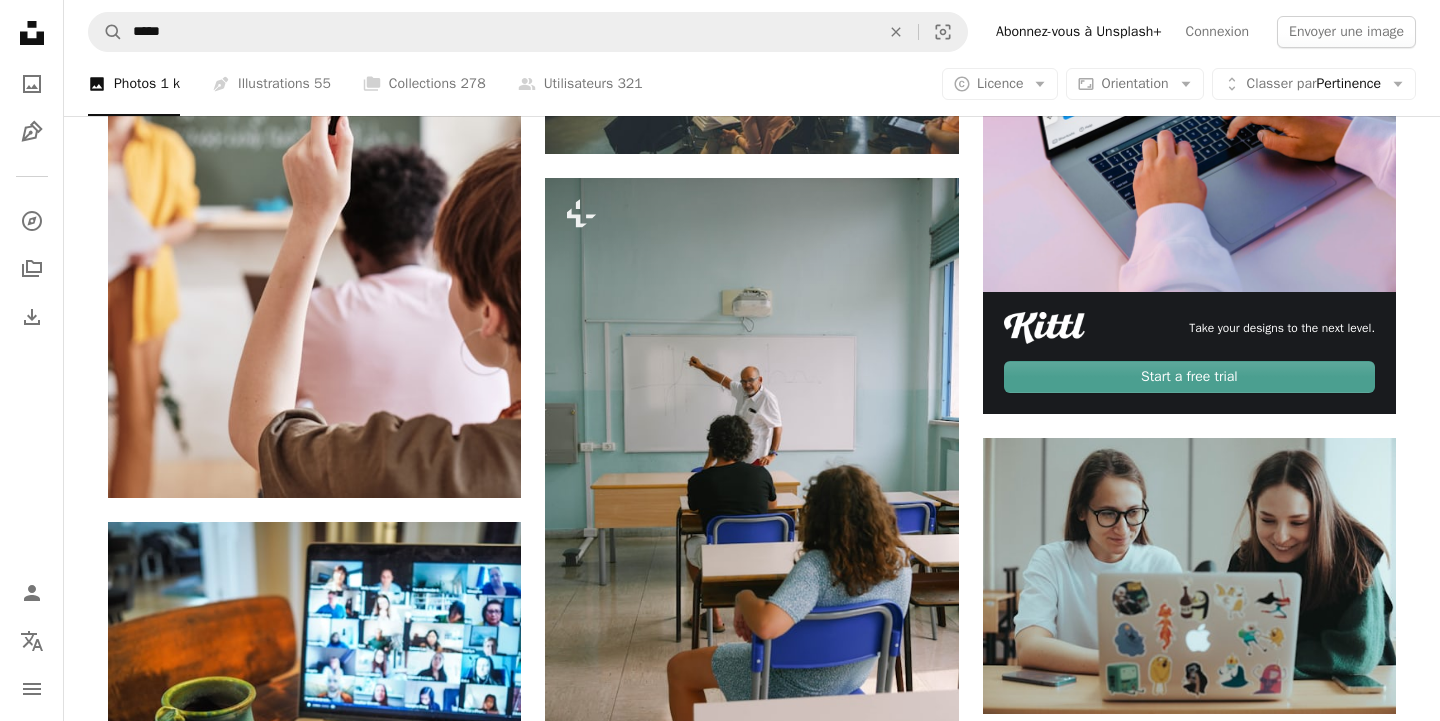 scroll, scrollTop: 0, scrollLeft: 0, axis: both 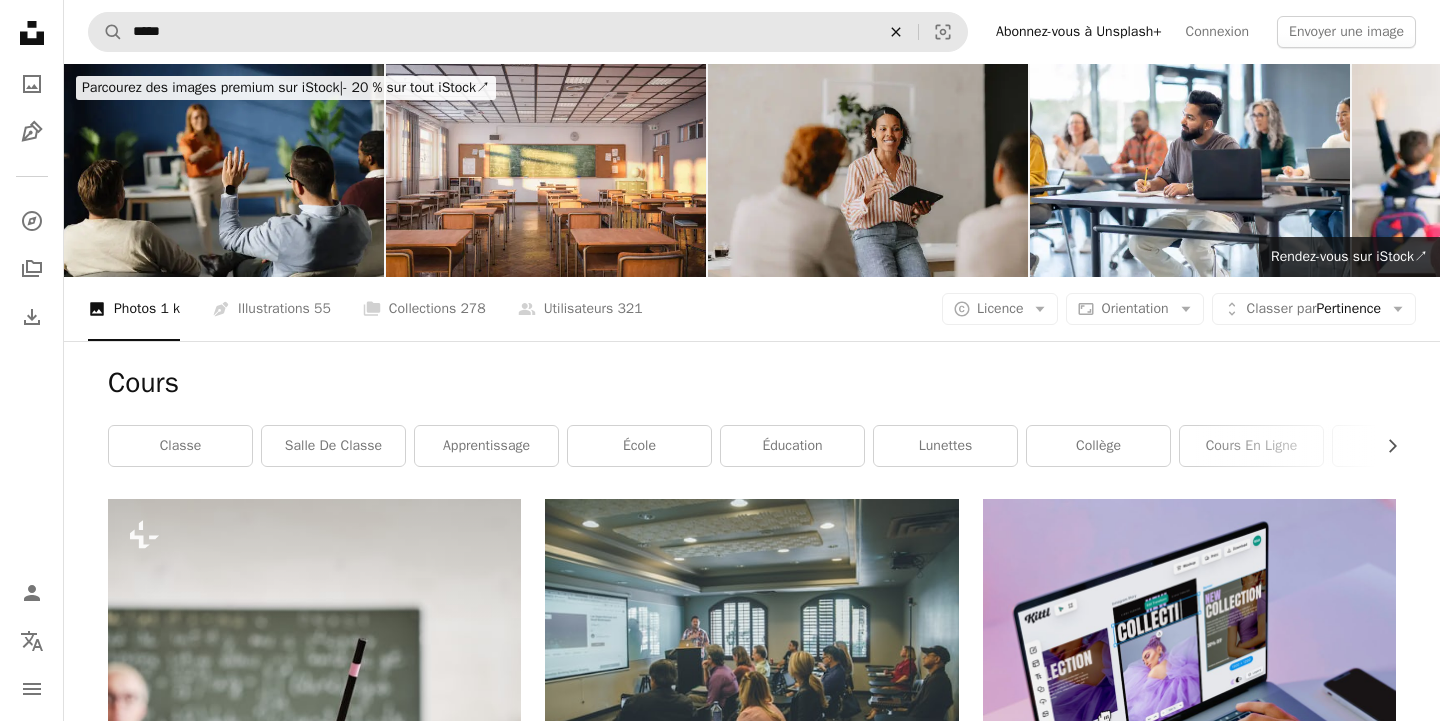 click on "An X shape" at bounding box center (896, 32) 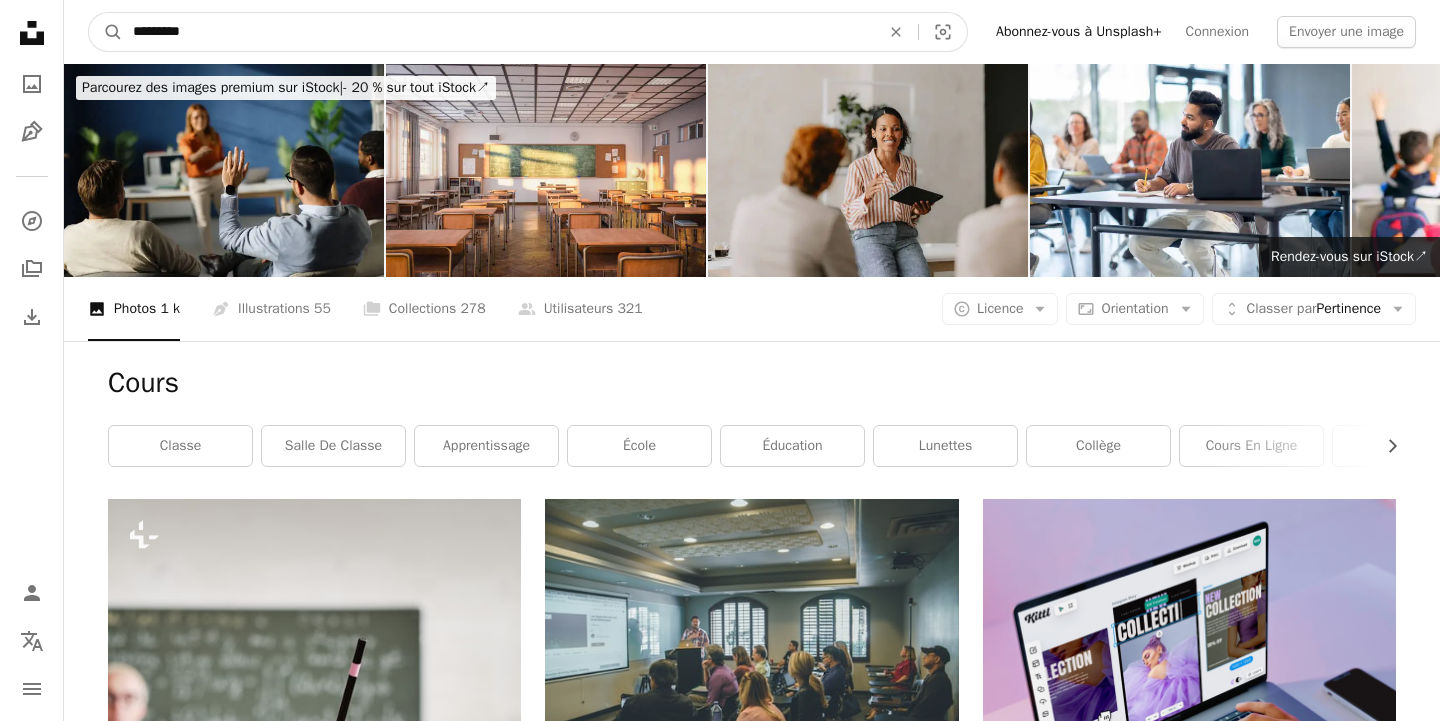 type on "*********" 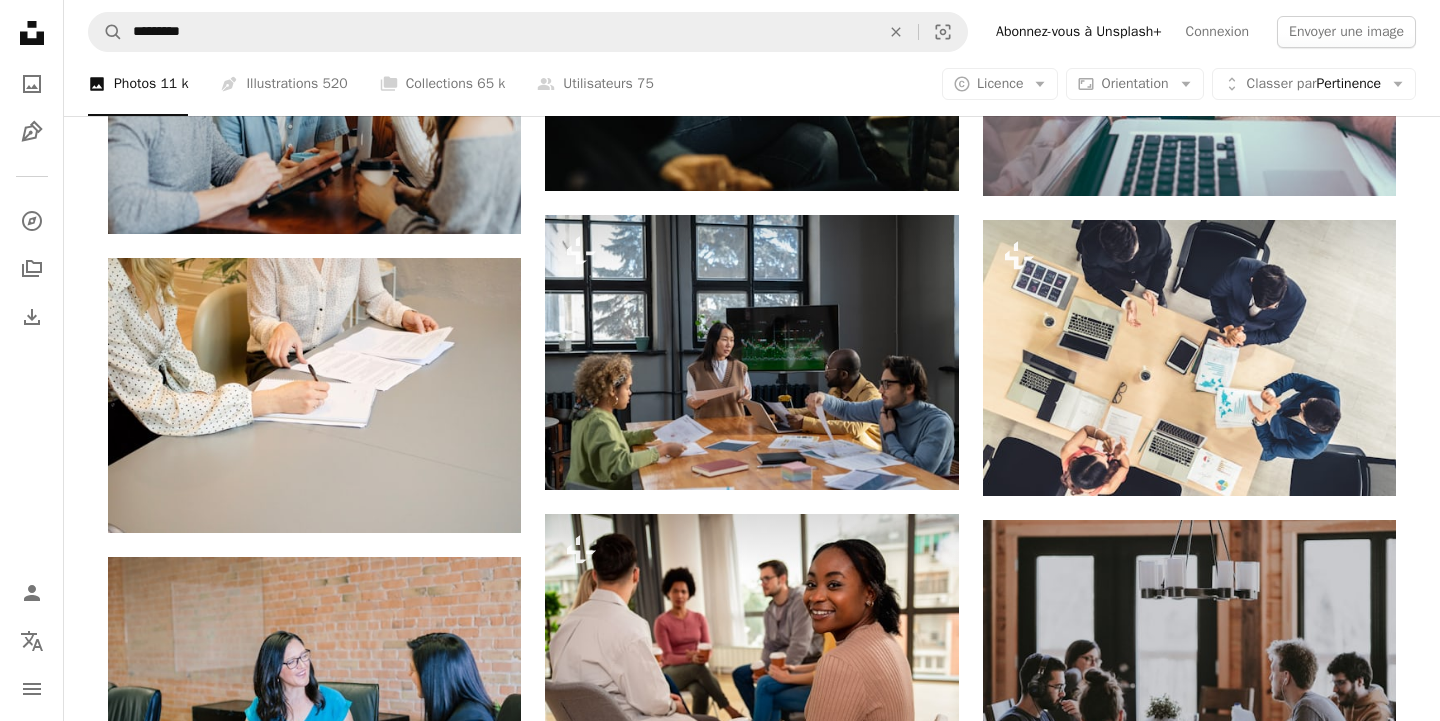 scroll, scrollTop: 1444, scrollLeft: 0, axis: vertical 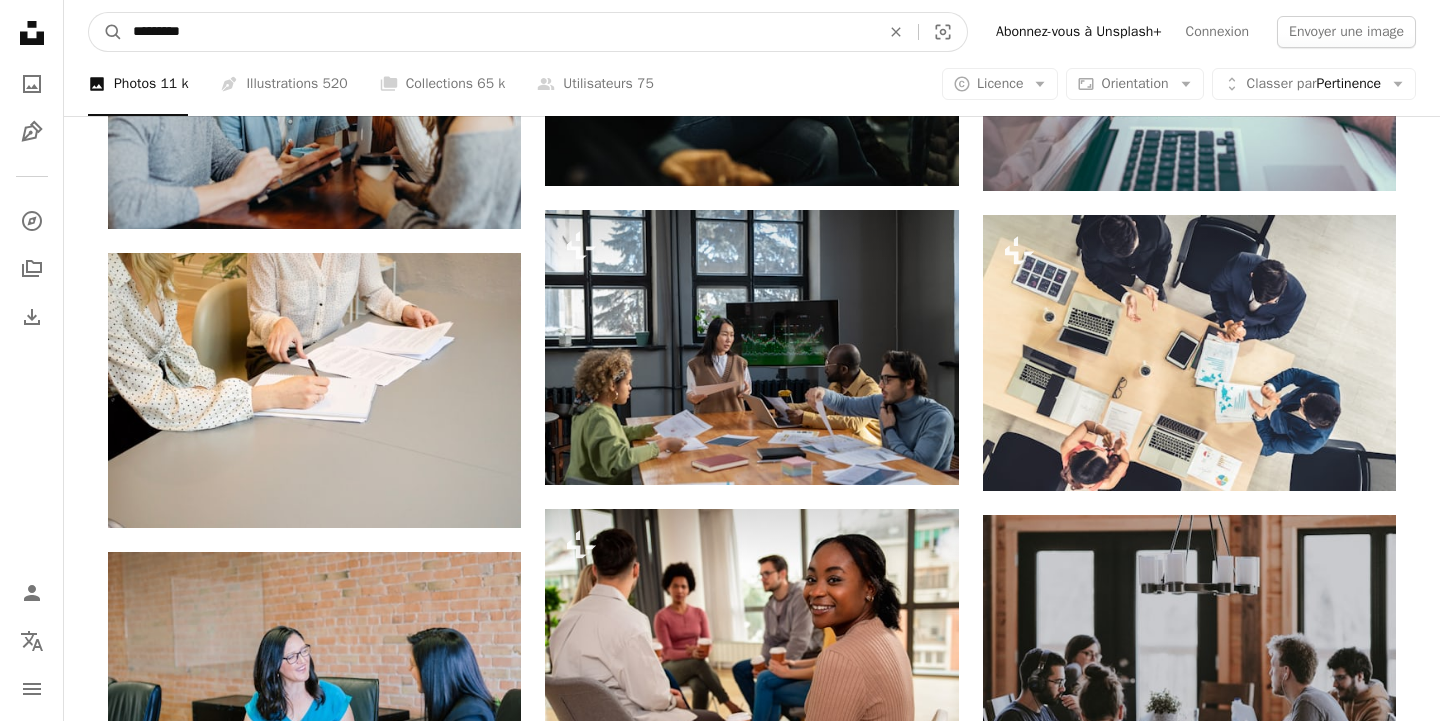 drag, startPoint x: 348, startPoint y: 35, endPoint x: 47, endPoint y: 26, distance: 301.13452 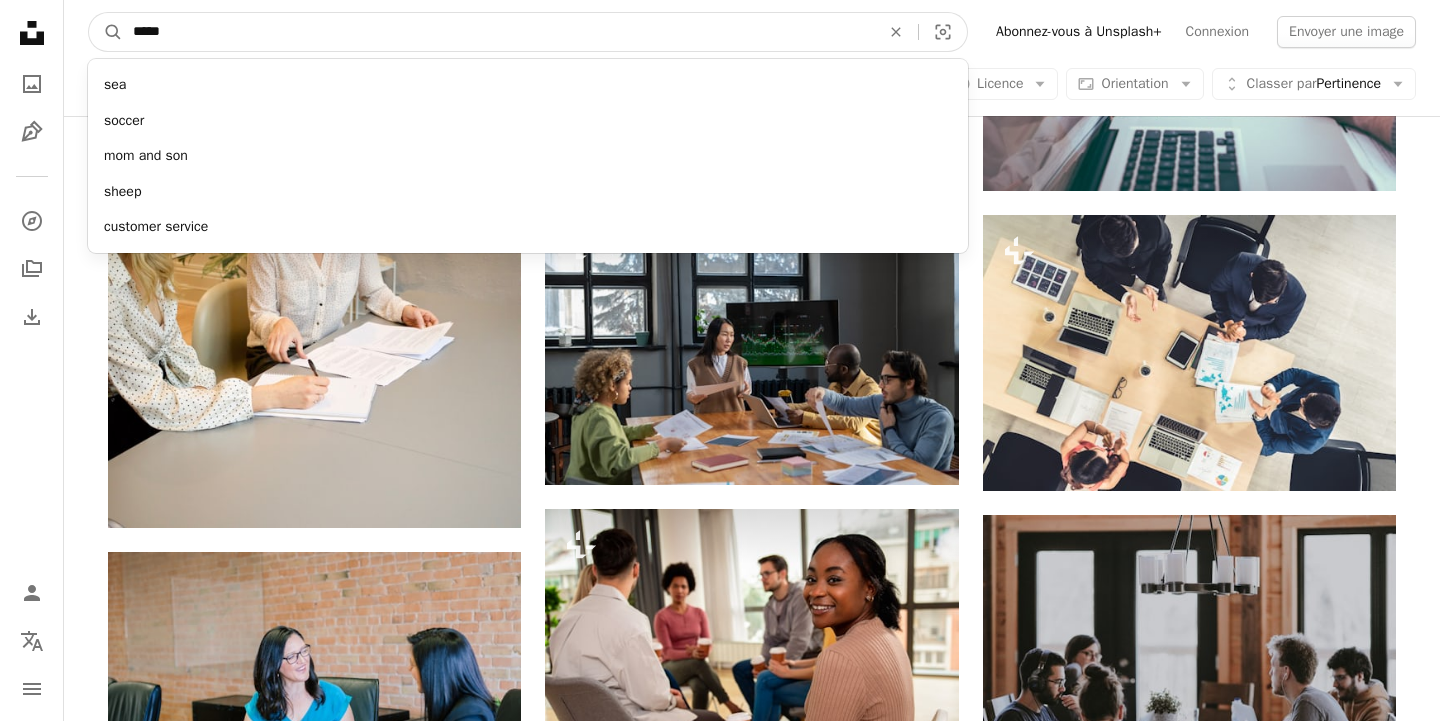 type on "******" 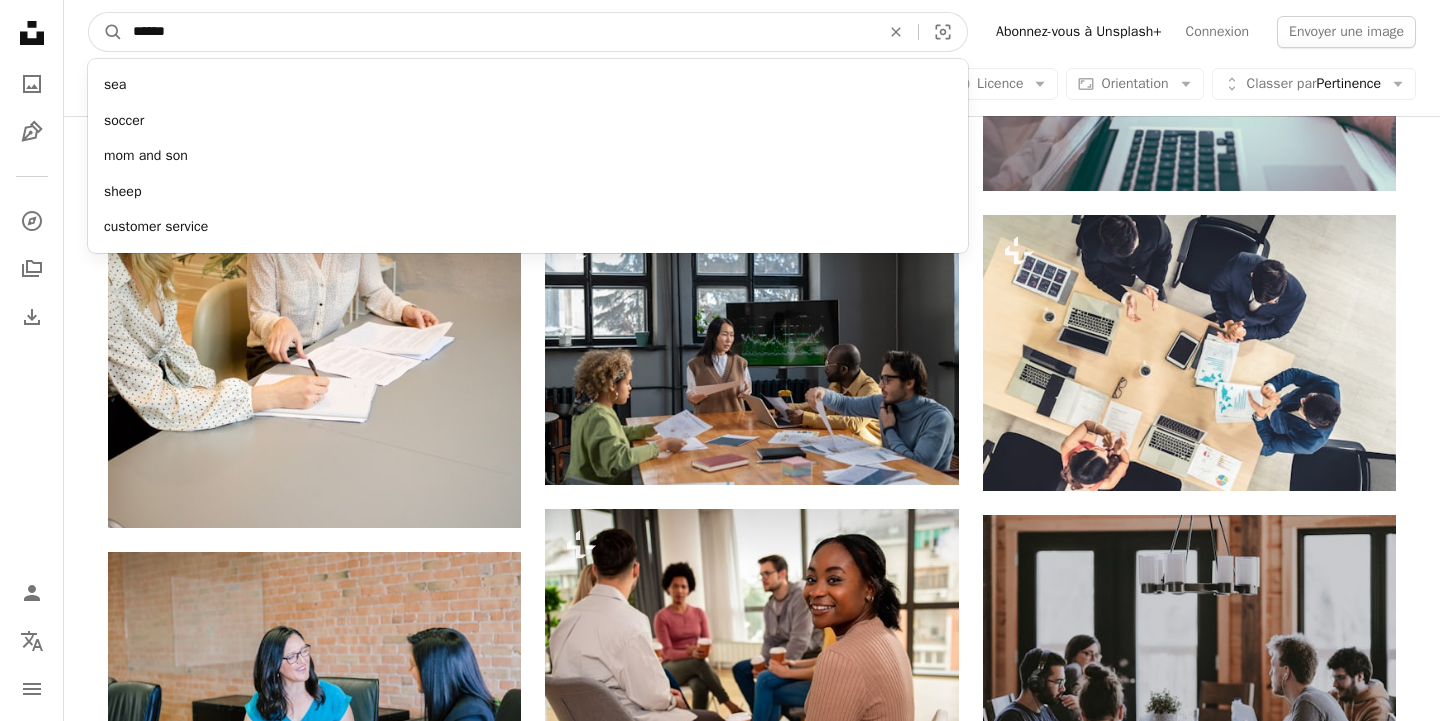 click on "A magnifying glass" at bounding box center (106, 32) 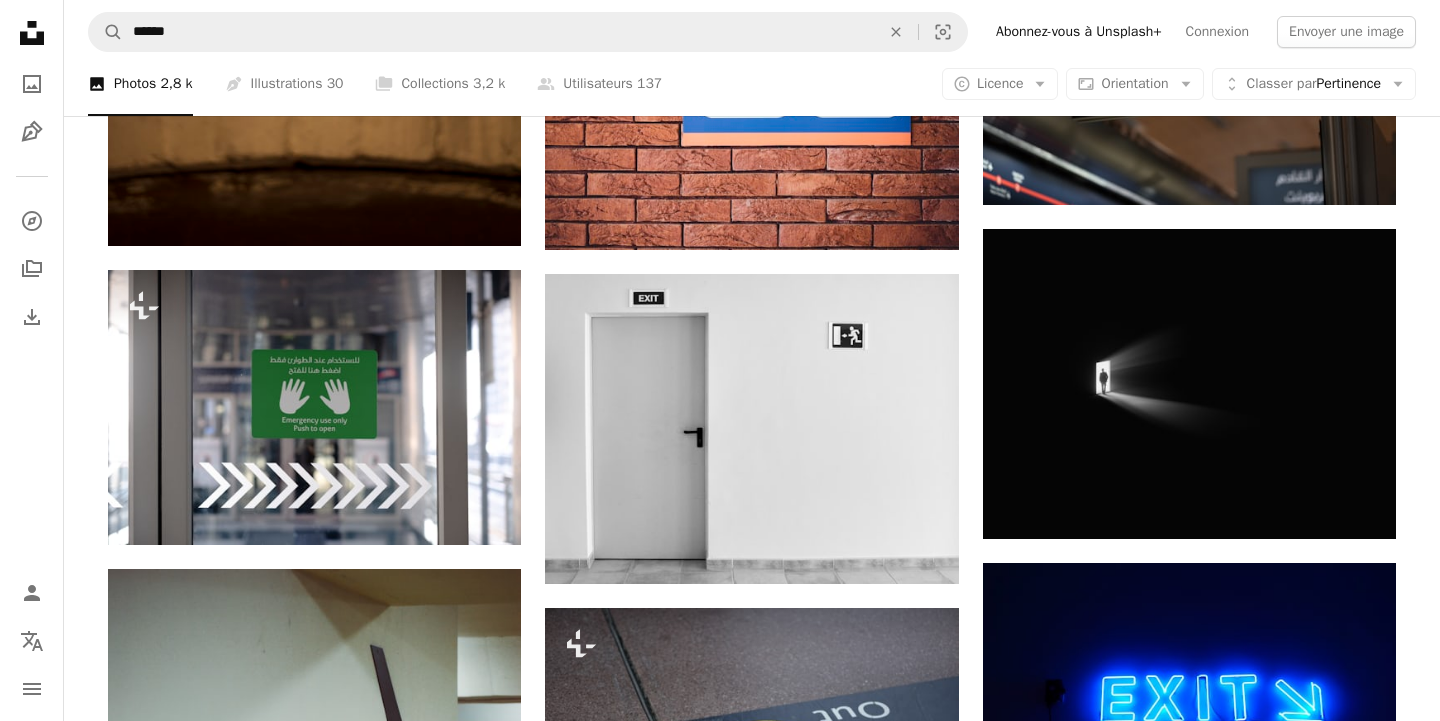 scroll, scrollTop: 1624, scrollLeft: 0, axis: vertical 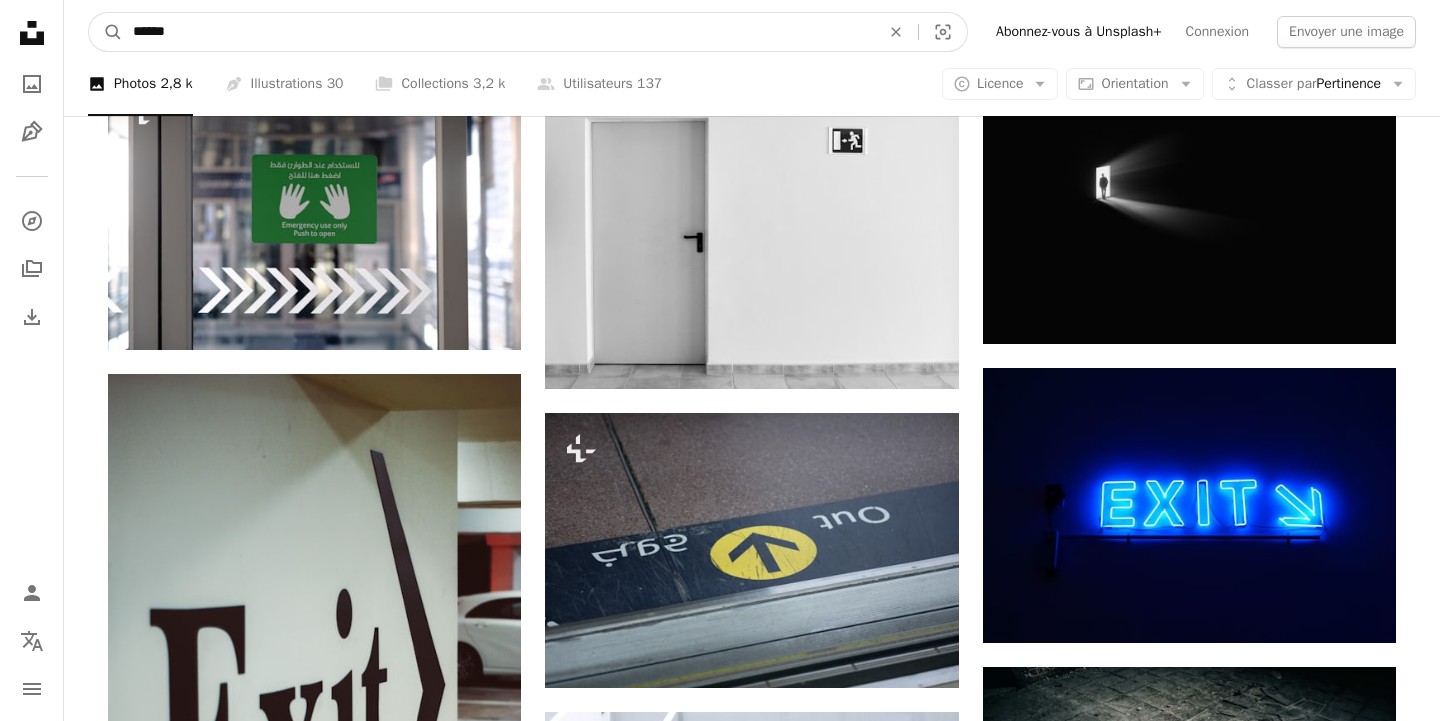 drag, startPoint x: 219, startPoint y: 34, endPoint x: 0, endPoint y: 29, distance: 219.05707 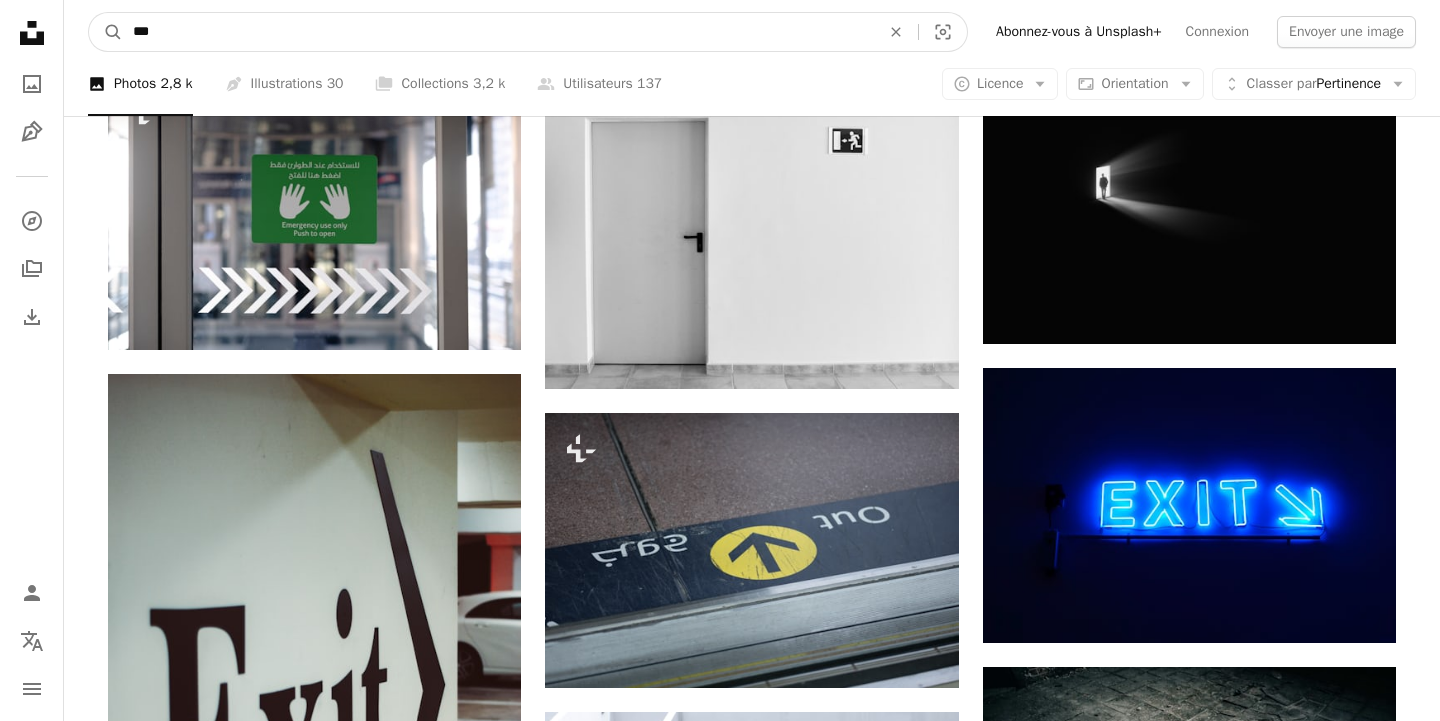 type on "****" 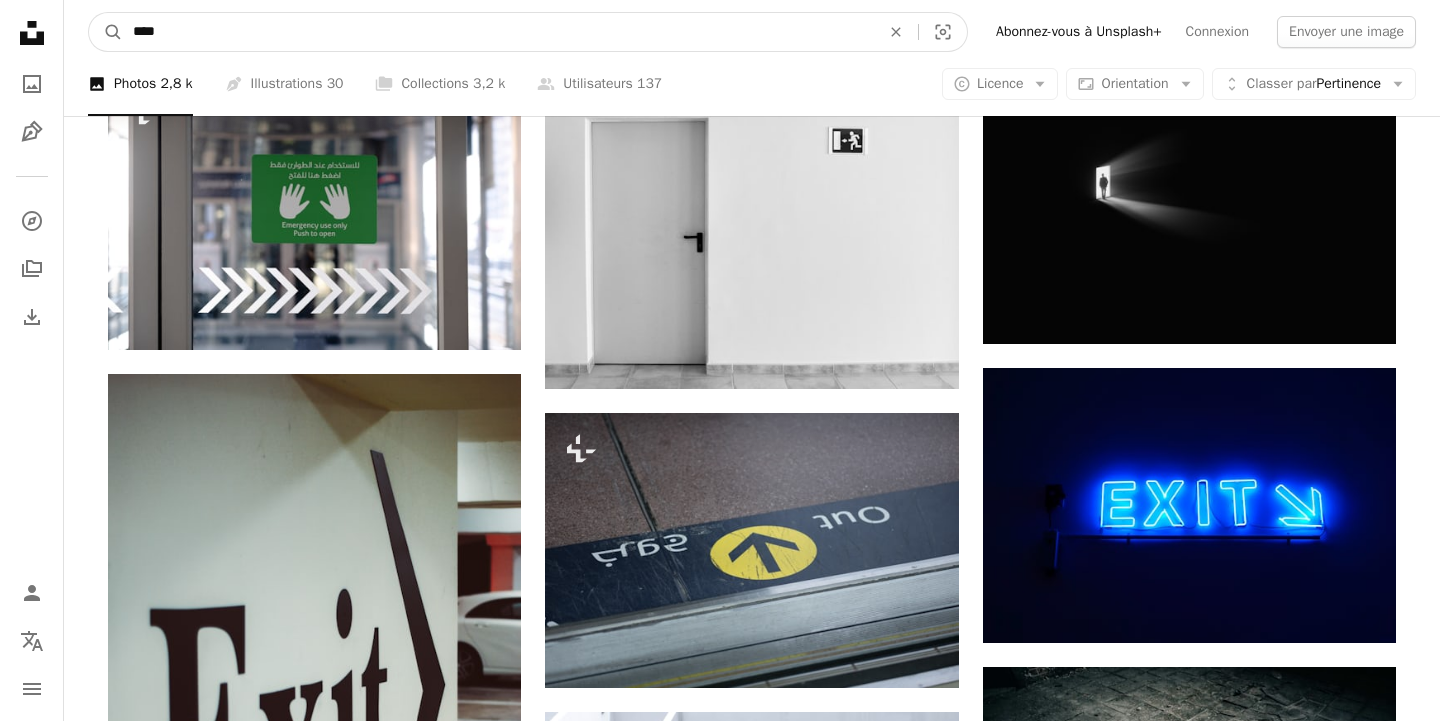 click on "A magnifying glass" at bounding box center [106, 32] 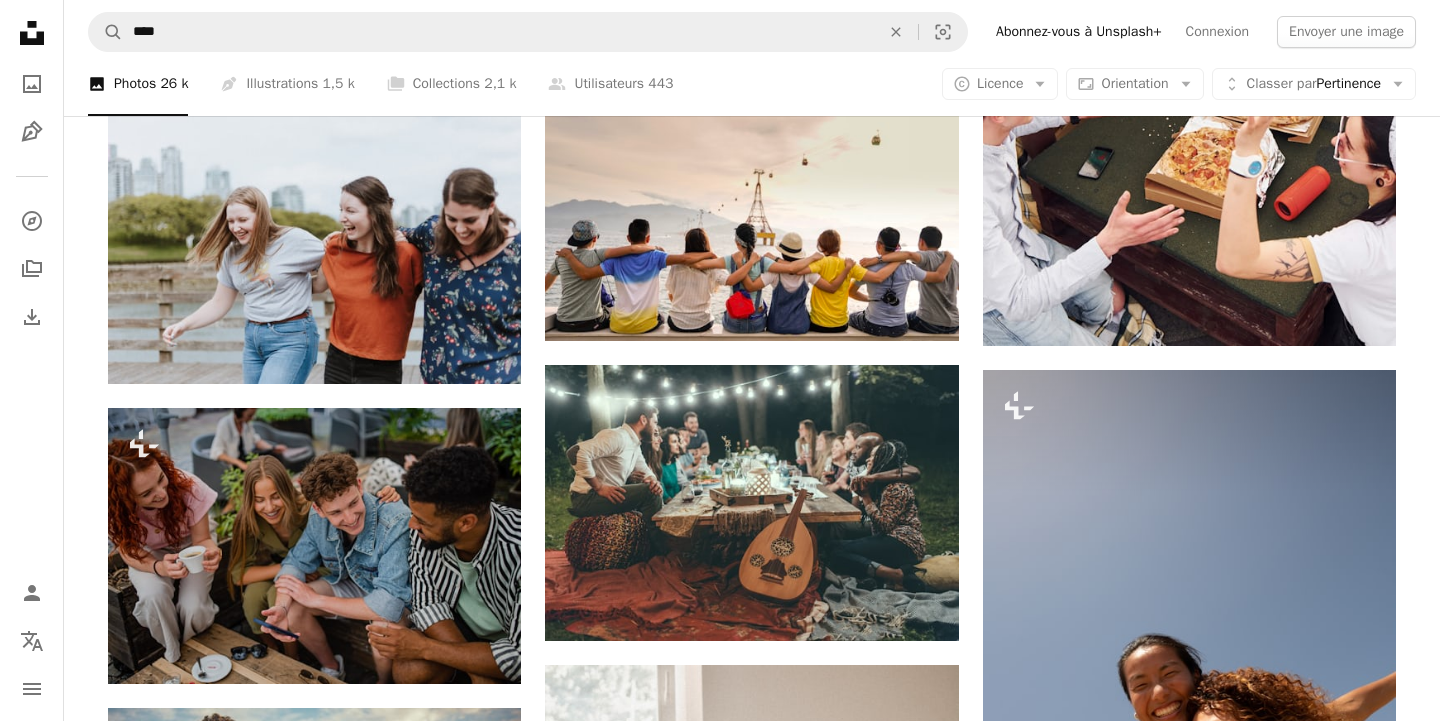 scroll, scrollTop: 1687, scrollLeft: 0, axis: vertical 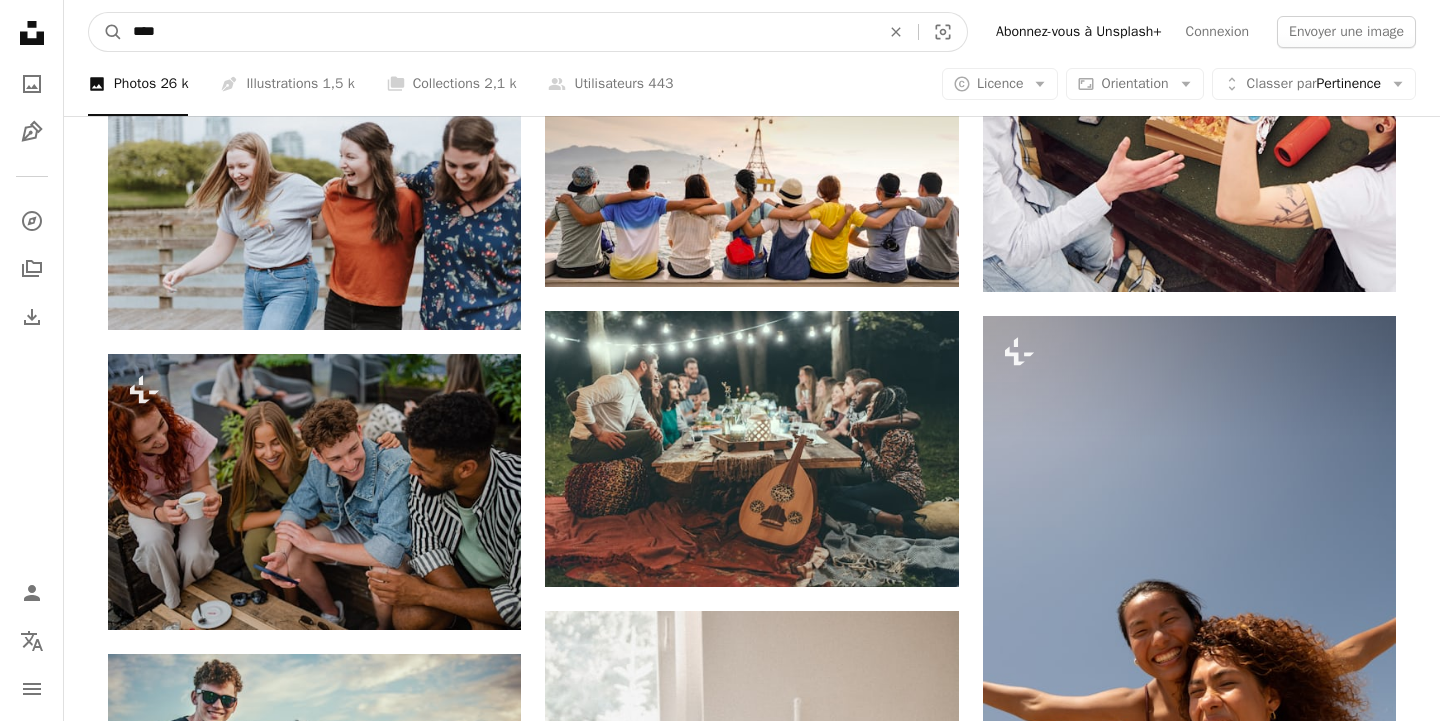 drag, startPoint x: 265, startPoint y: 27, endPoint x: 72, endPoint y: 24, distance: 193.02332 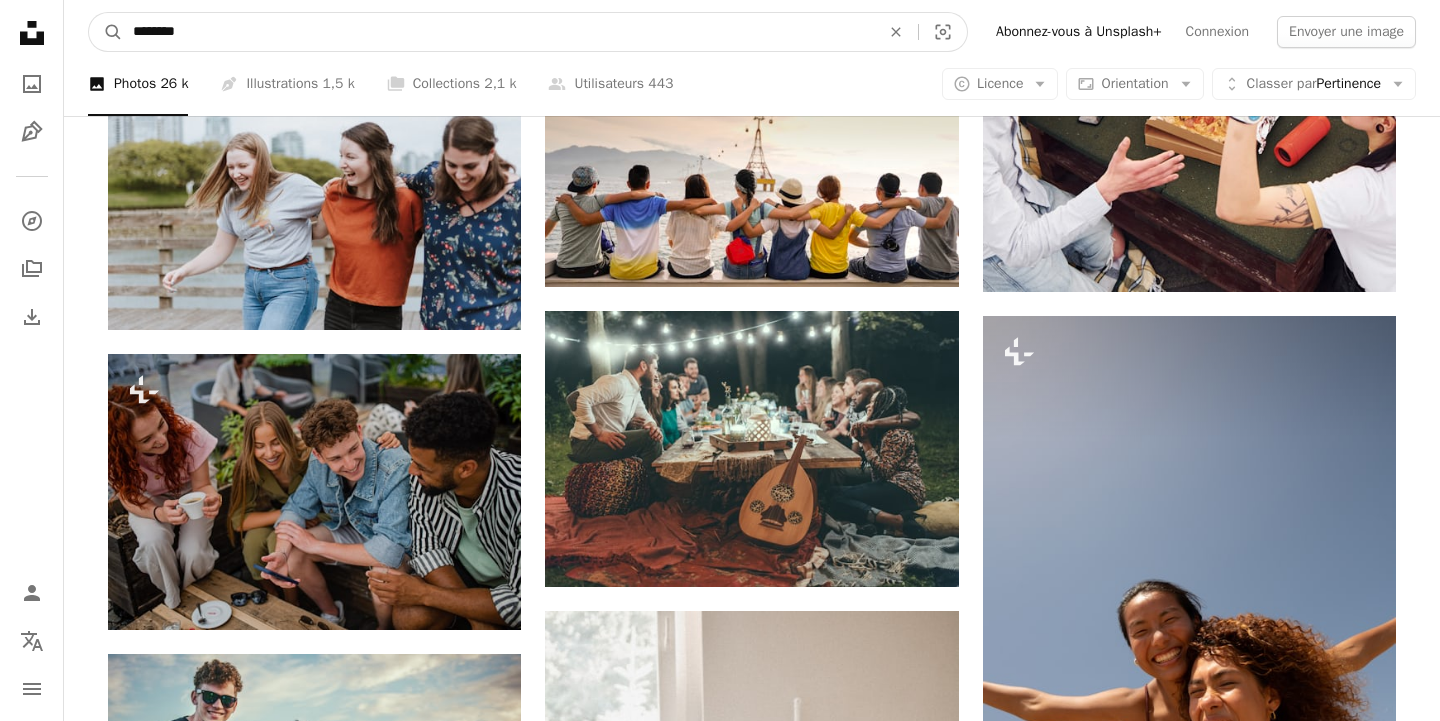 type on "*********" 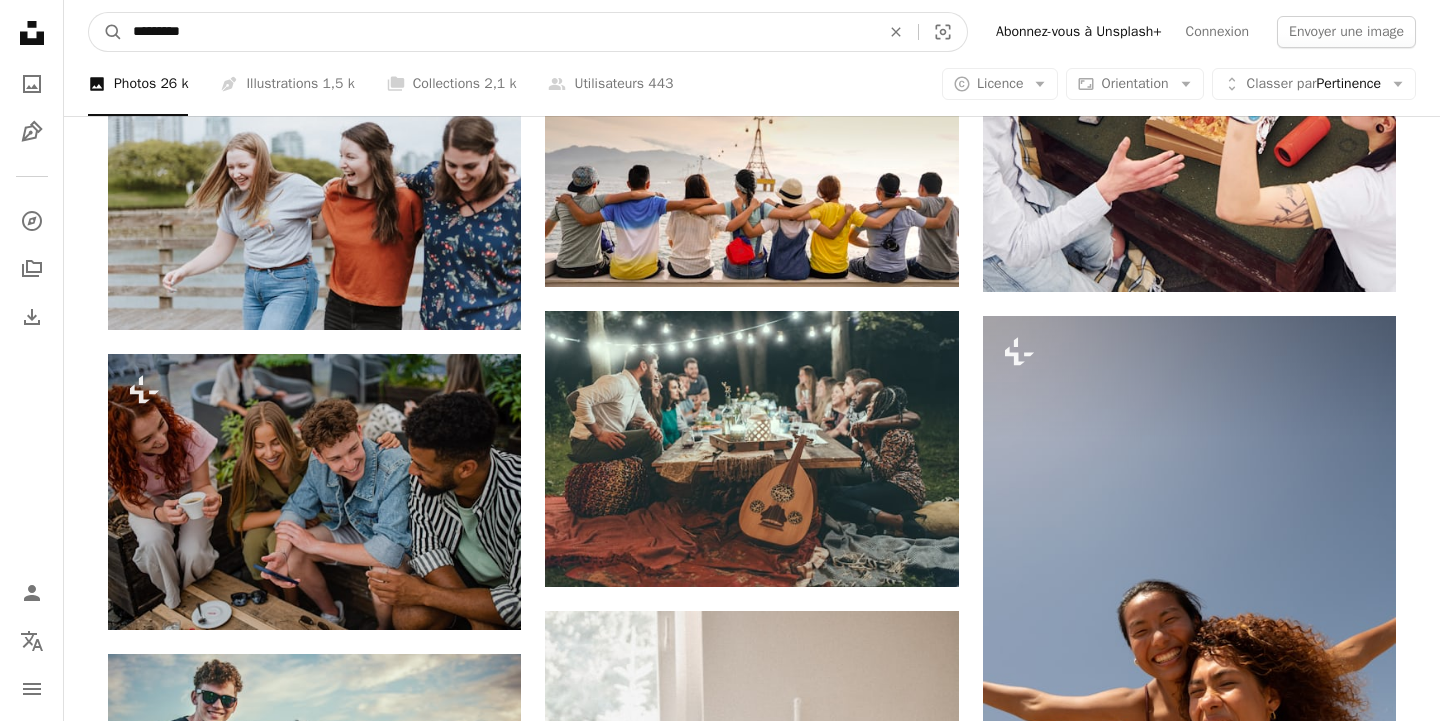 click on "A magnifying glass" at bounding box center (106, 32) 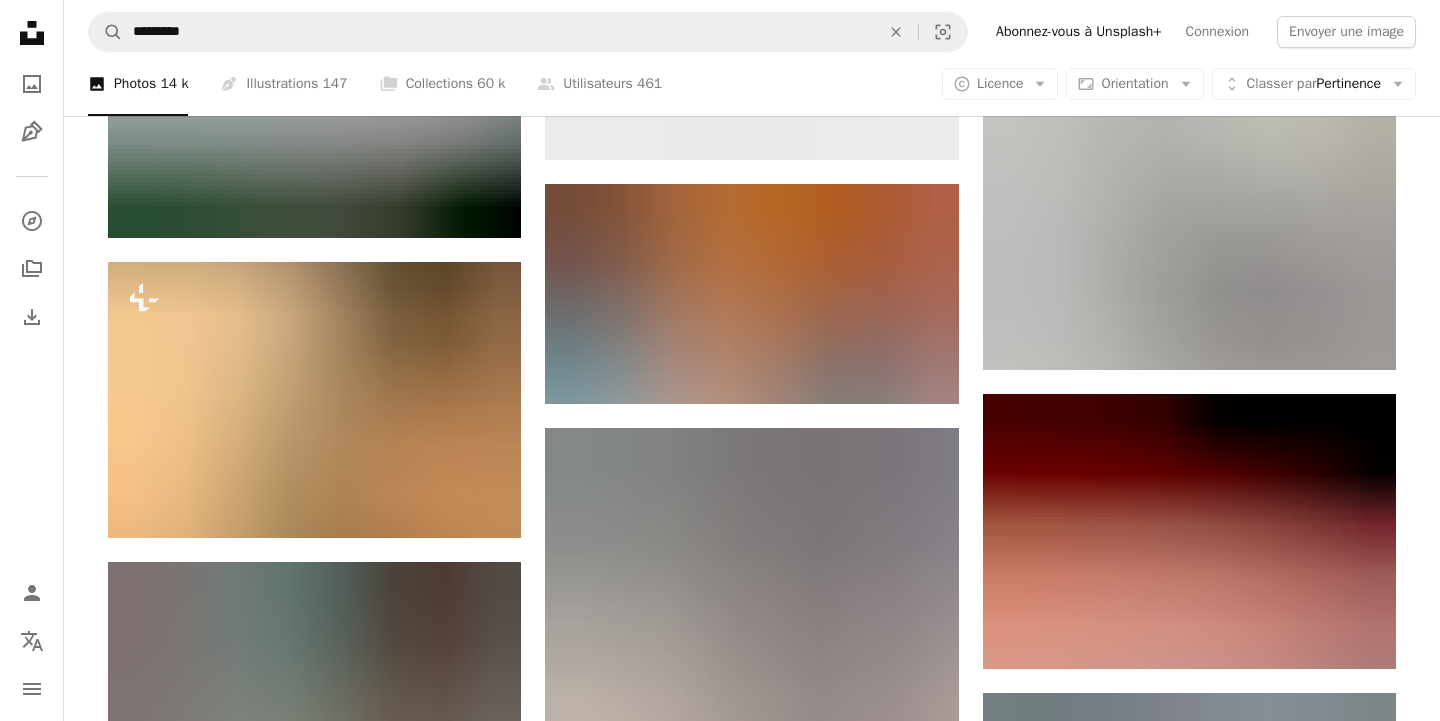 scroll, scrollTop: 1904, scrollLeft: 0, axis: vertical 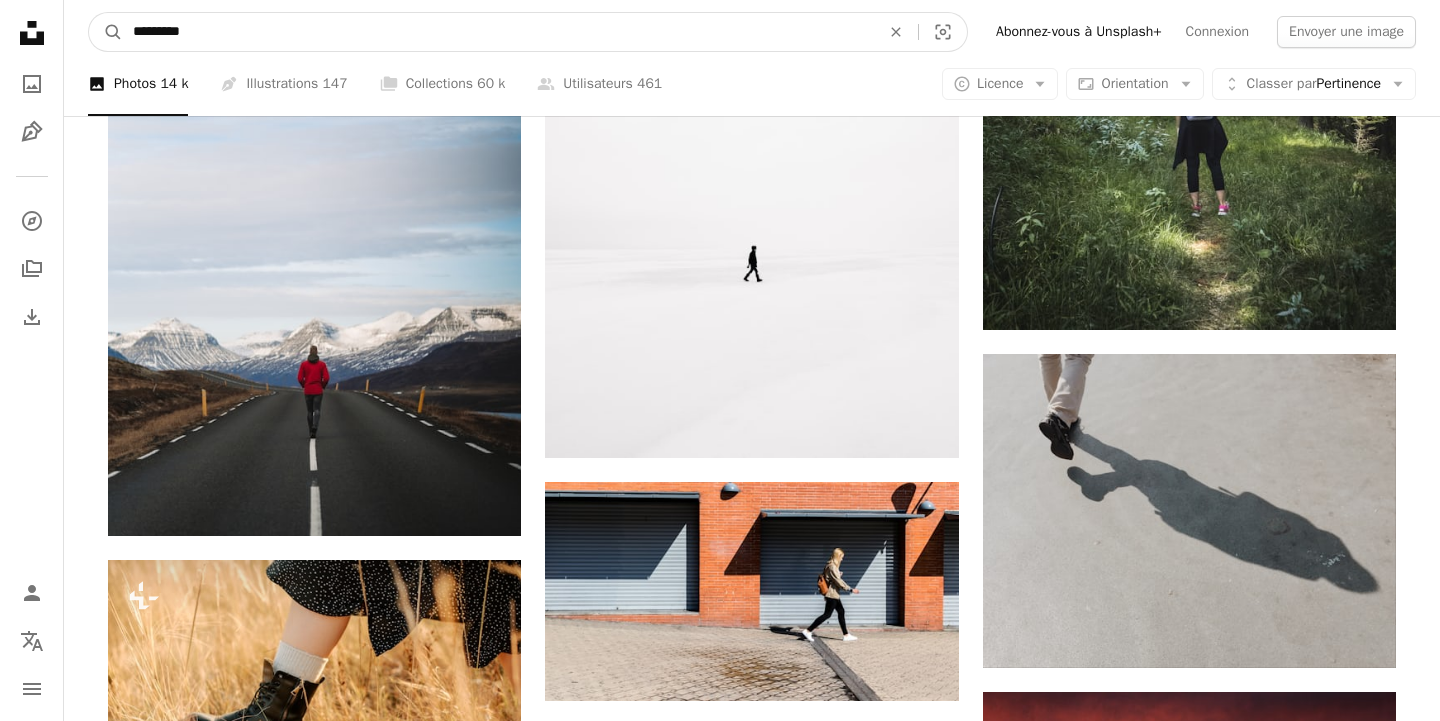 drag, startPoint x: 275, startPoint y: 34, endPoint x: 34, endPoint y: 23, distance: 241.2509 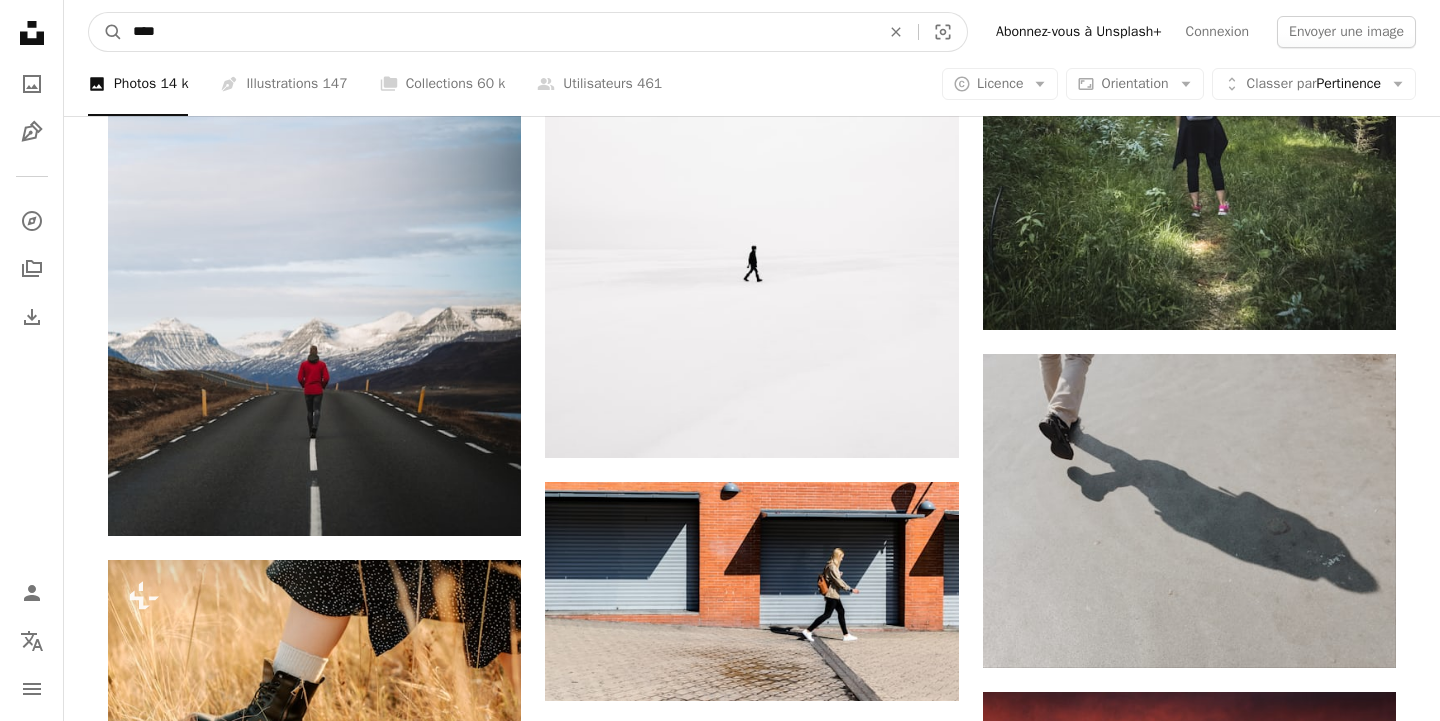 type on "****" 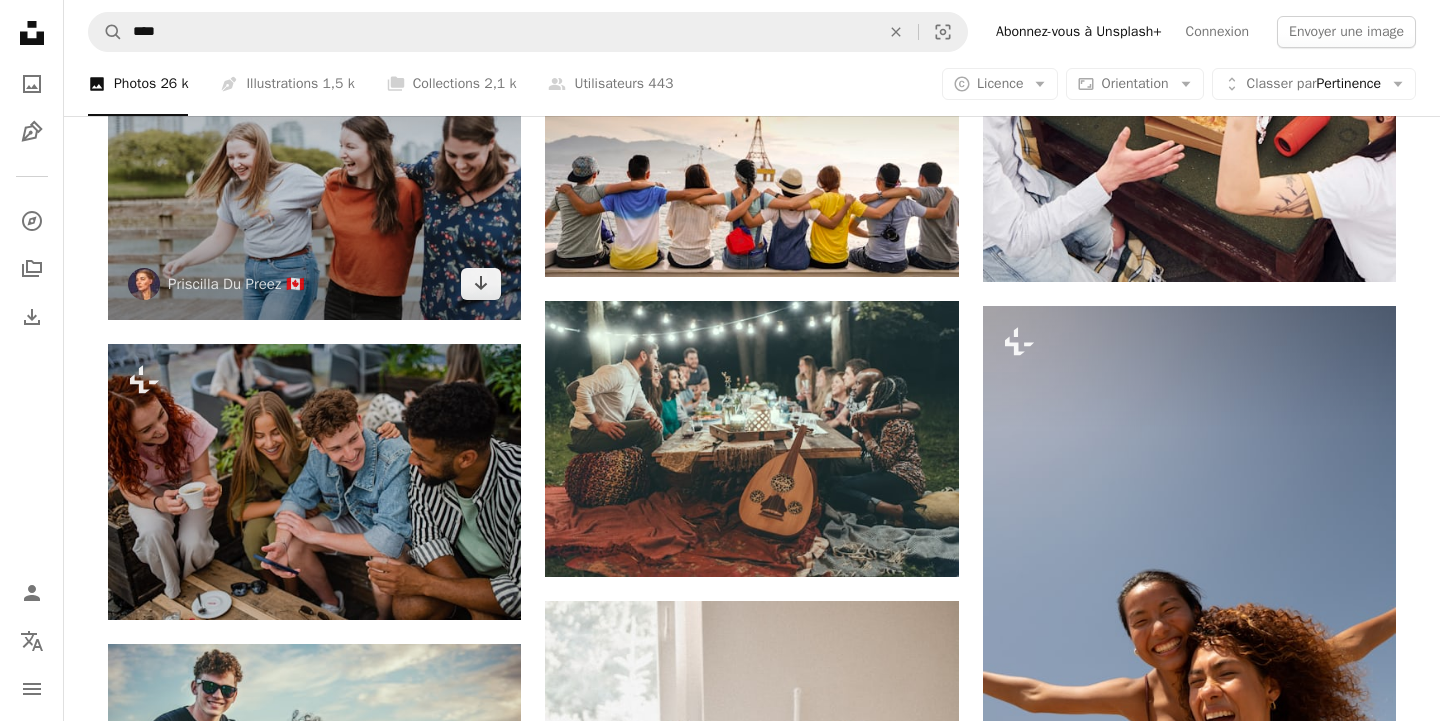 scroll, scrollTop: 1699, scrollLeft: 0, axis: vertical 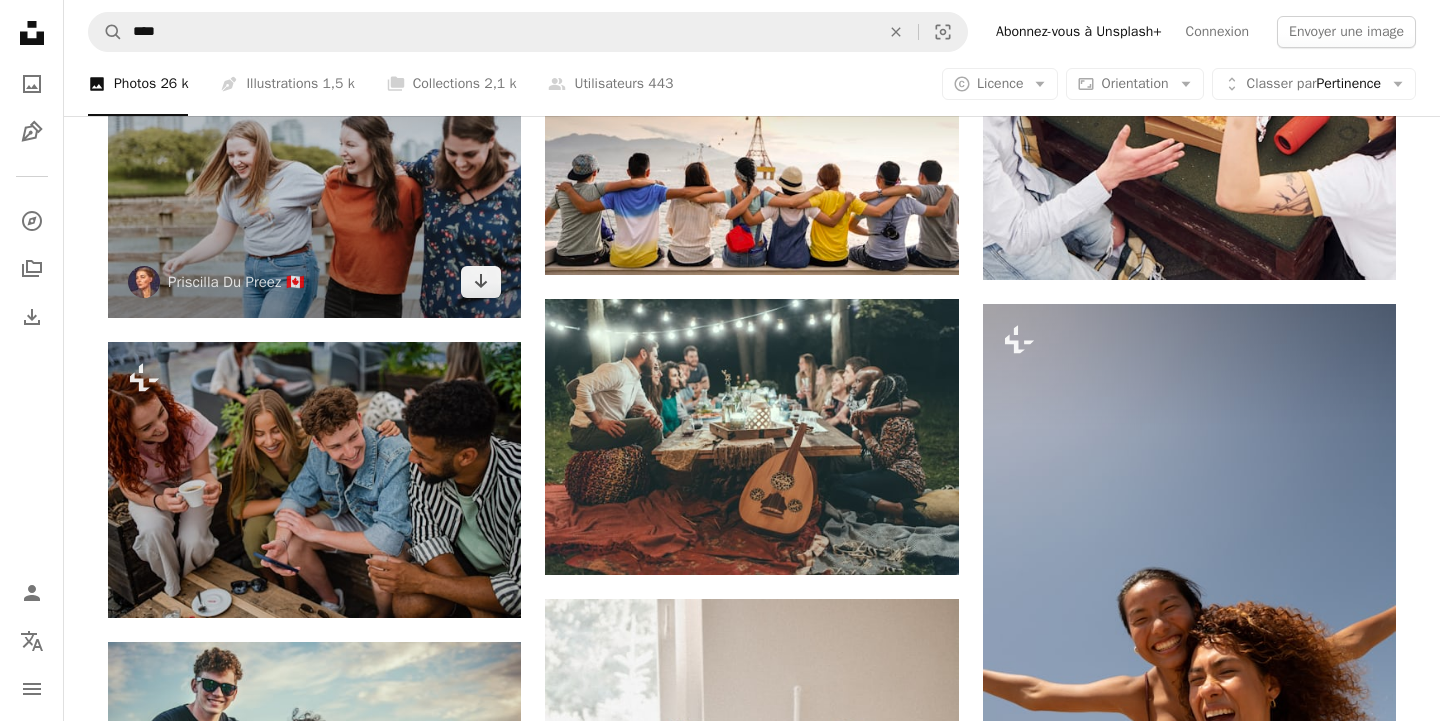 click at bounding box center (314, 180) 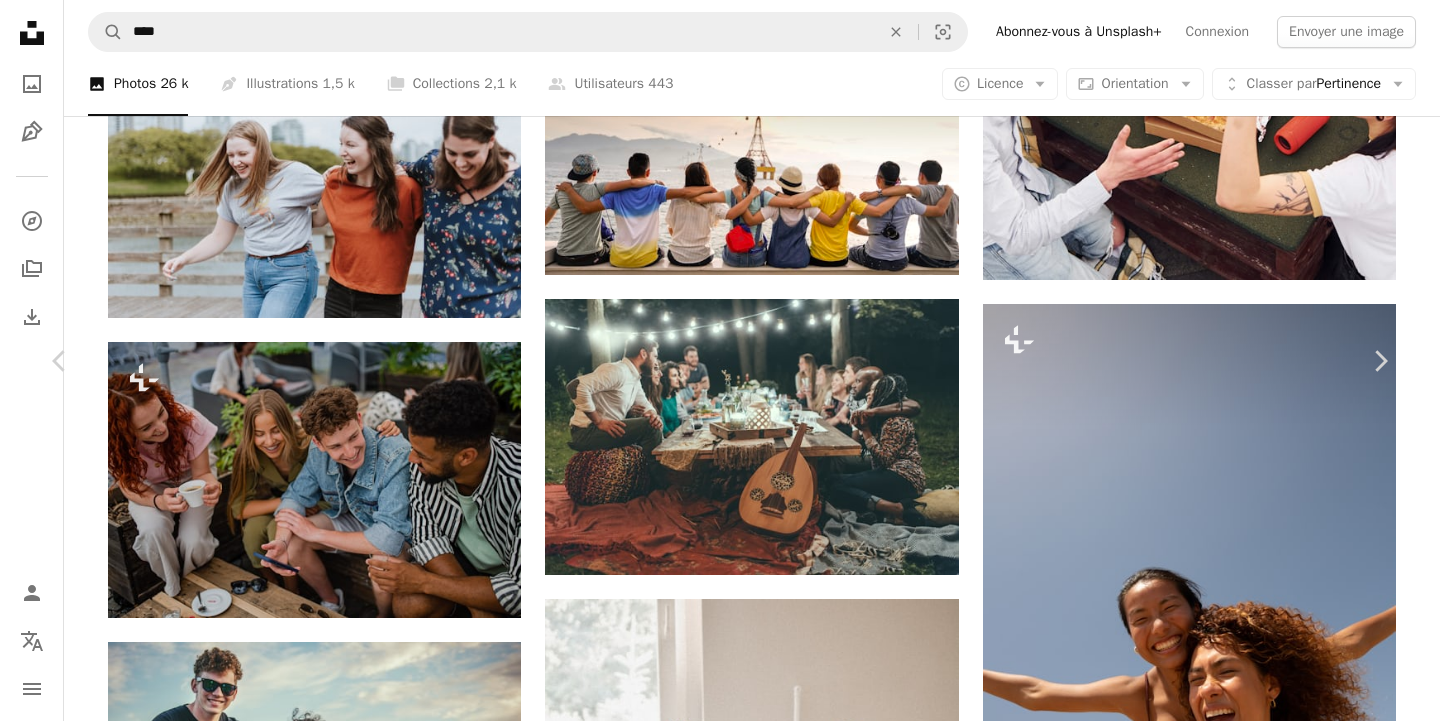scroll, scrollTop: 1628, scrollLeft: 0, axis: vertical 